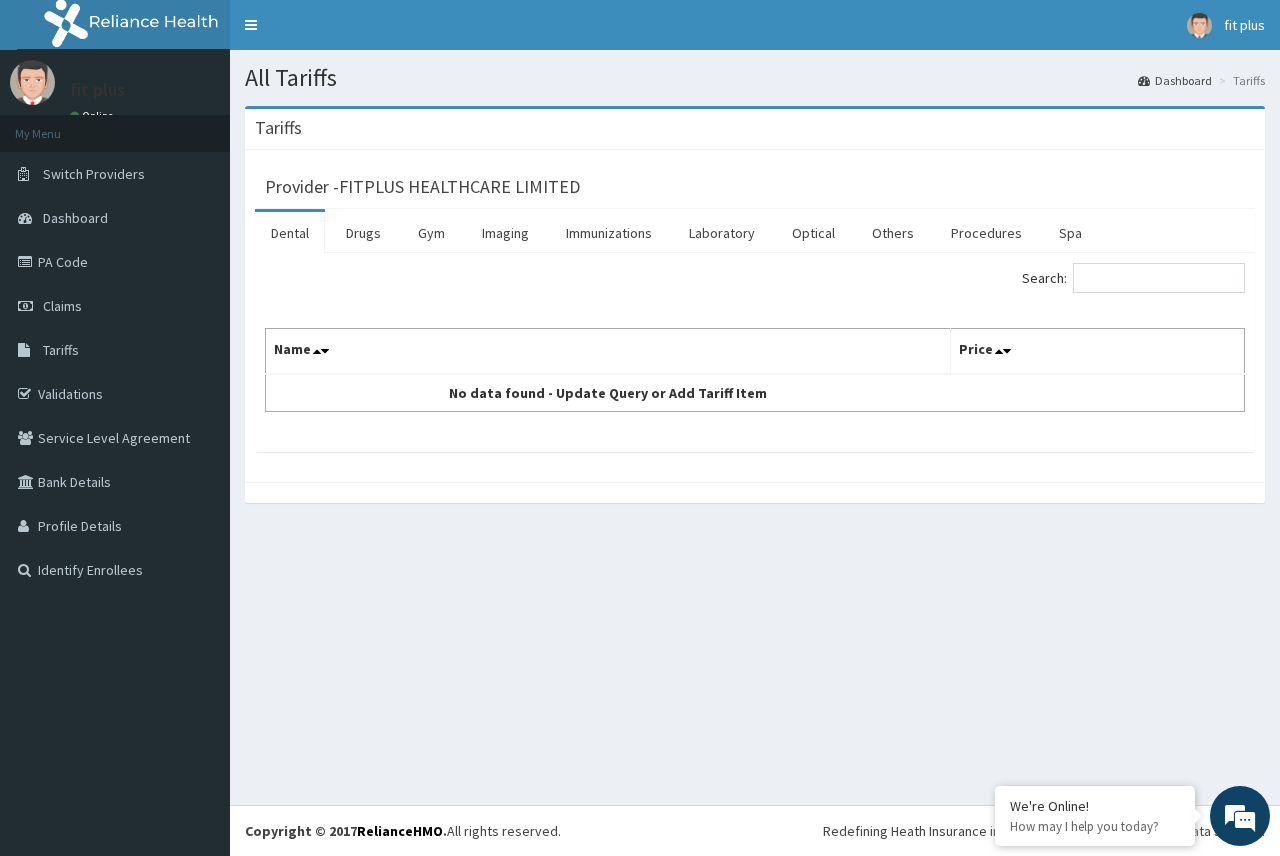 scroll, scrollTop: 0, scrollLeft: 0, axis: both 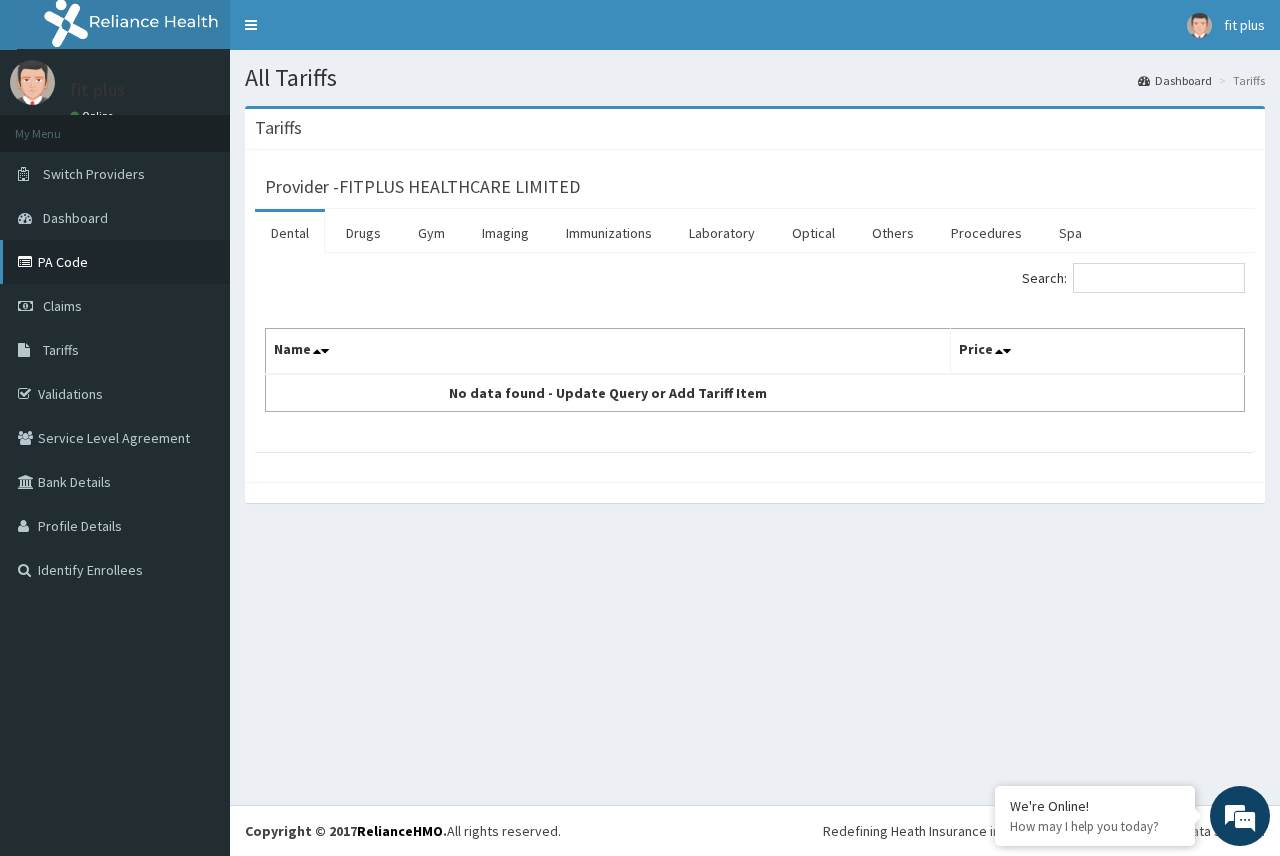 click on "PA Code" at bounding box center [115, 262] 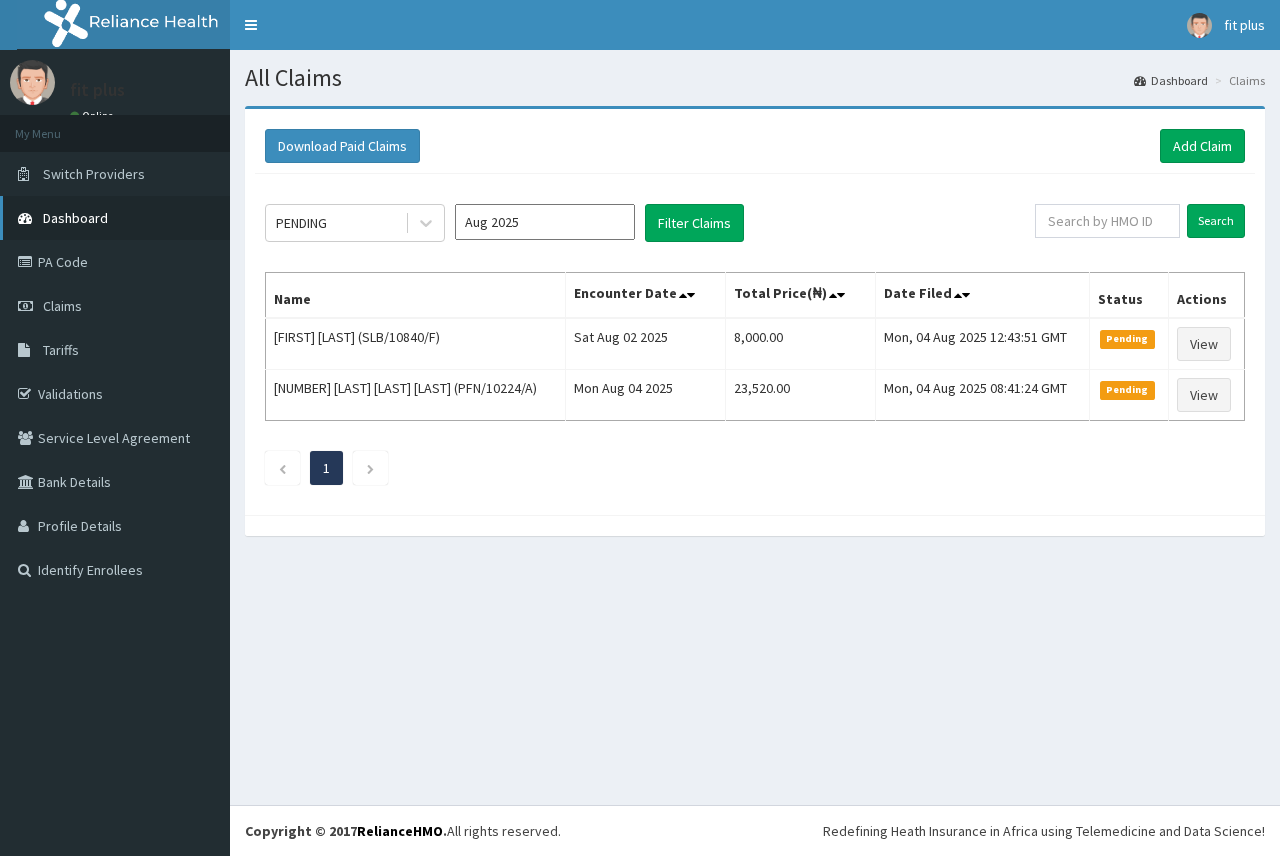 scroll, scrollTop: 0, scrollLeft: 0, axis: both 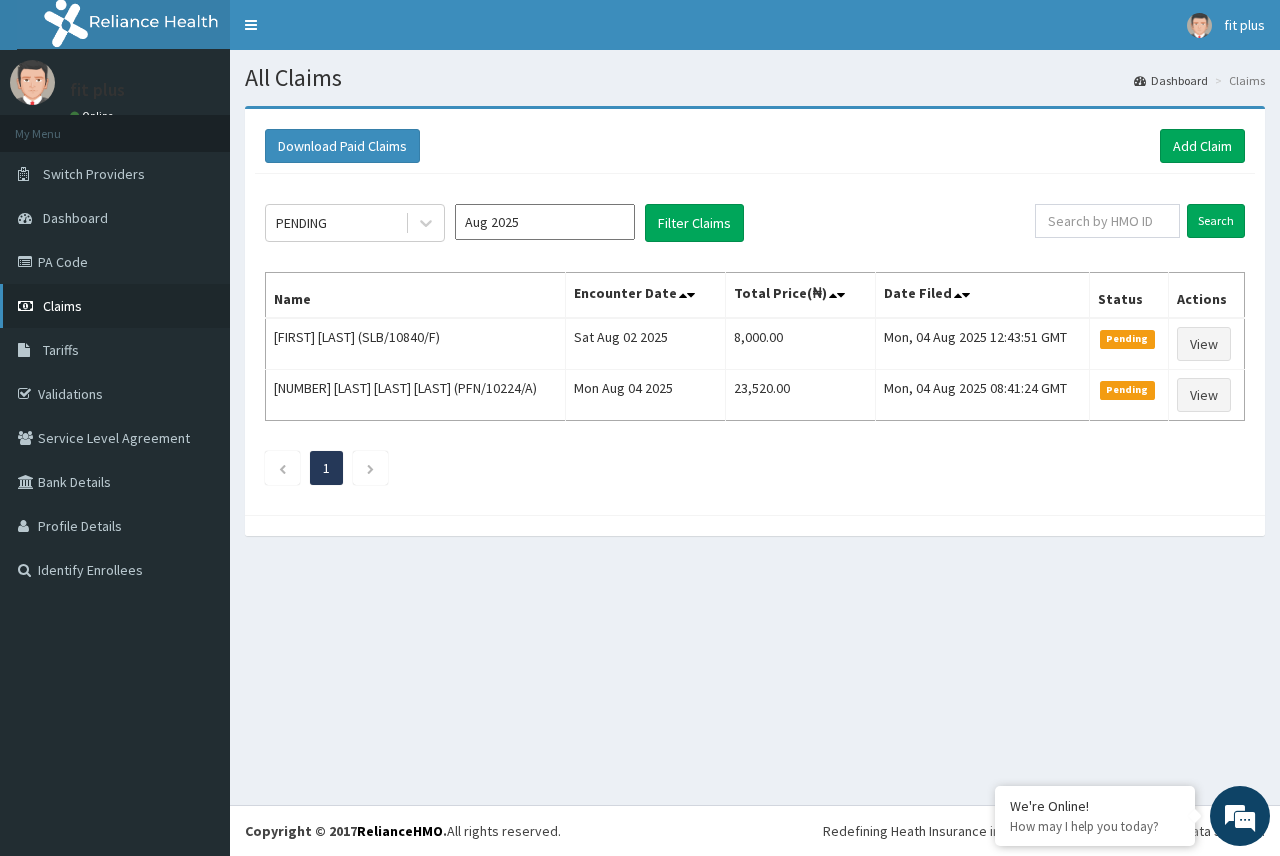 click on "Claims" at bounding box center [115, 306] 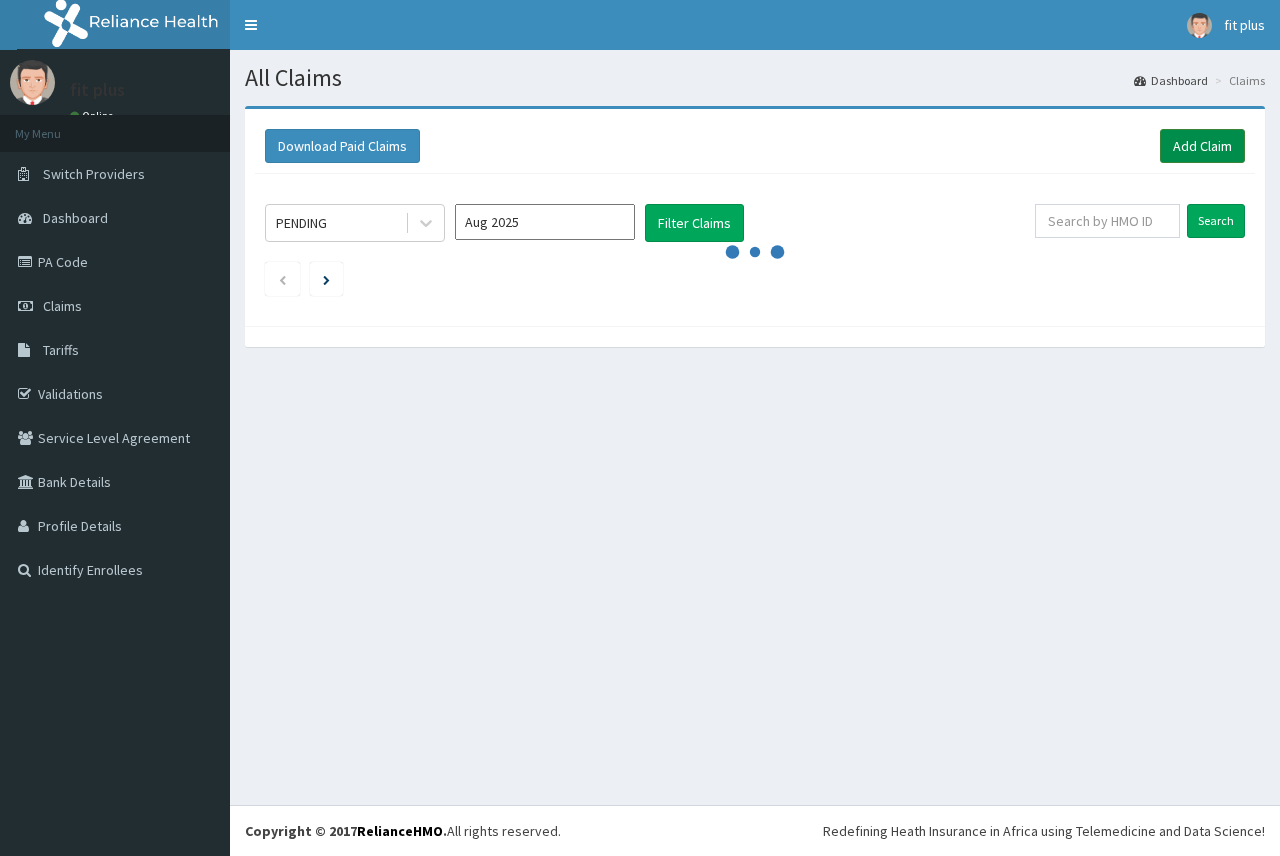 scroll, scrollTop: 0, scrollLeft: 0, axis: both 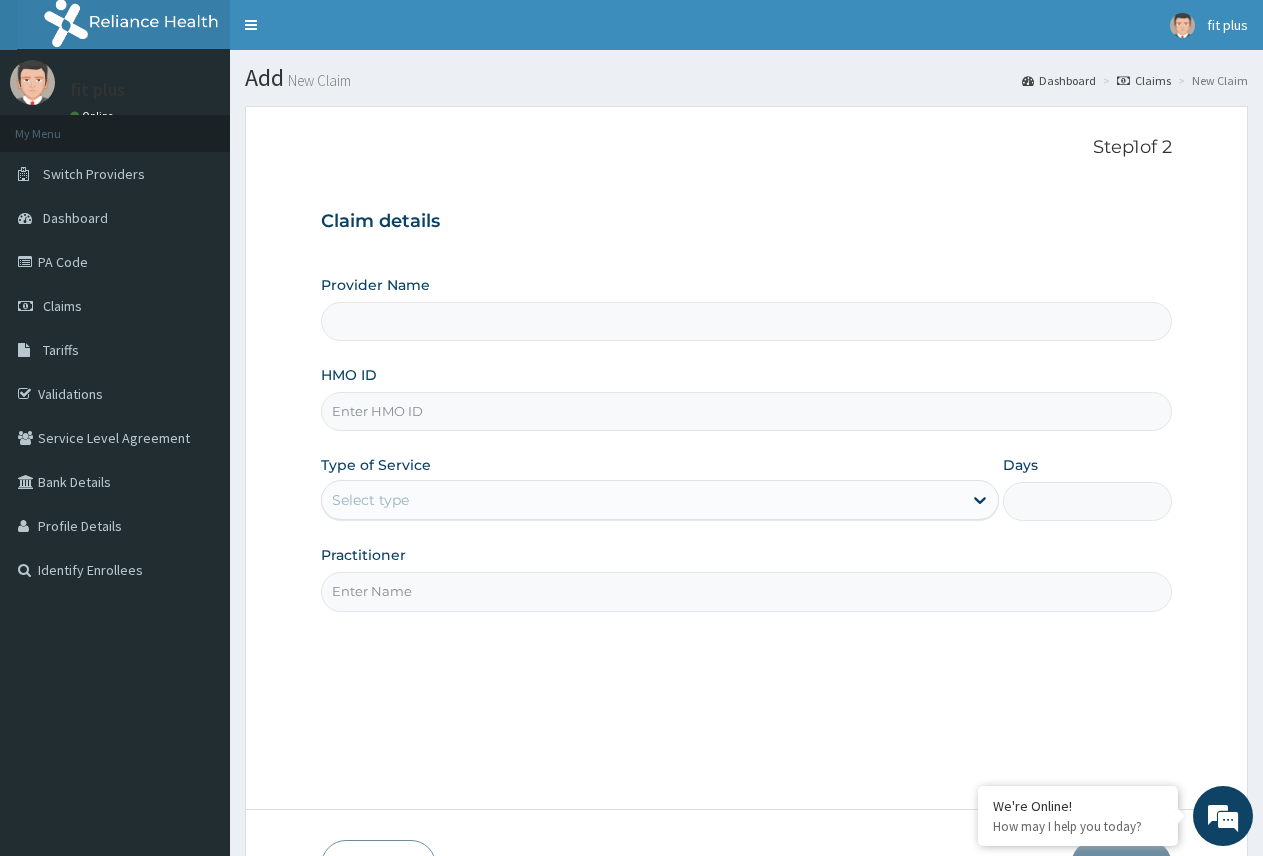 type on "FITPLUS HEALTHCARE LIMITED" 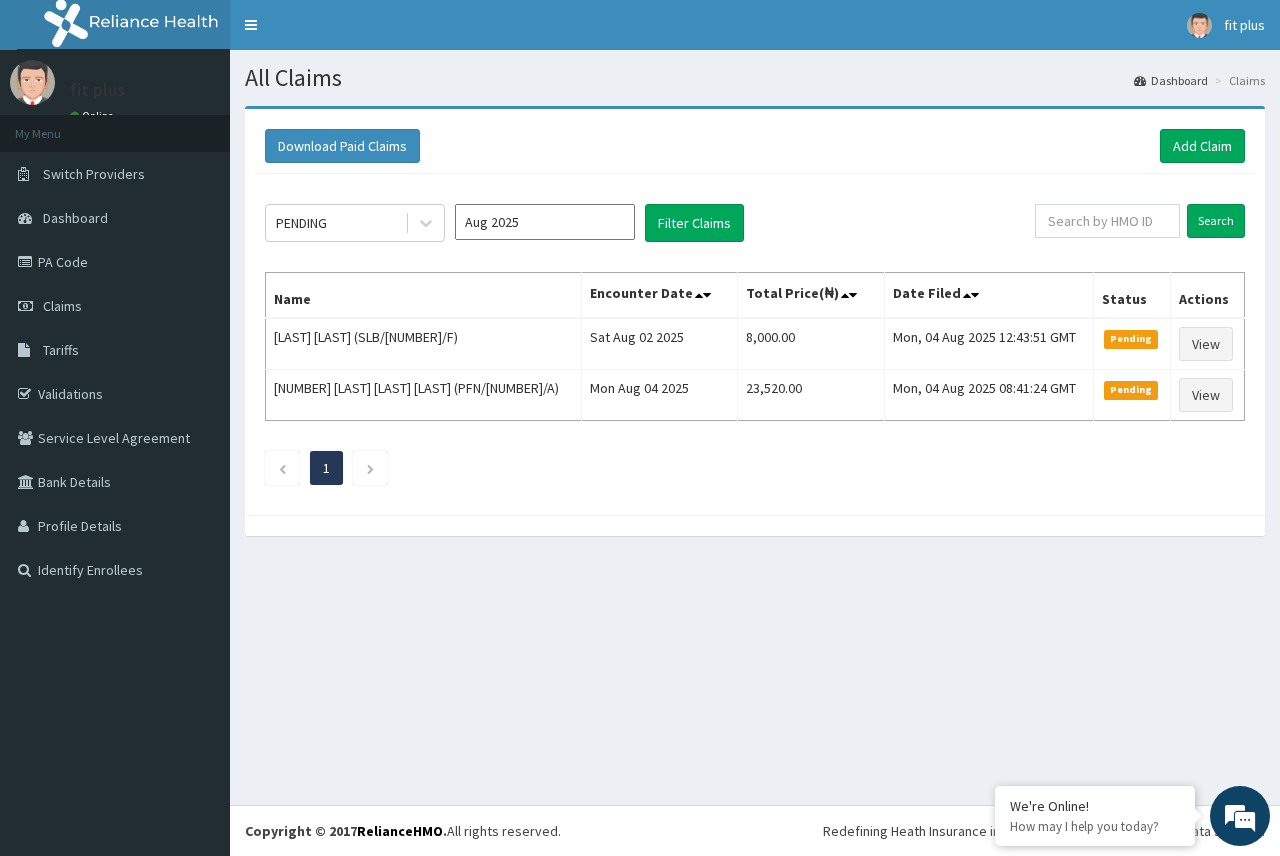 scroll, scrollTop: 0, scrollLeft: 0, axis: both 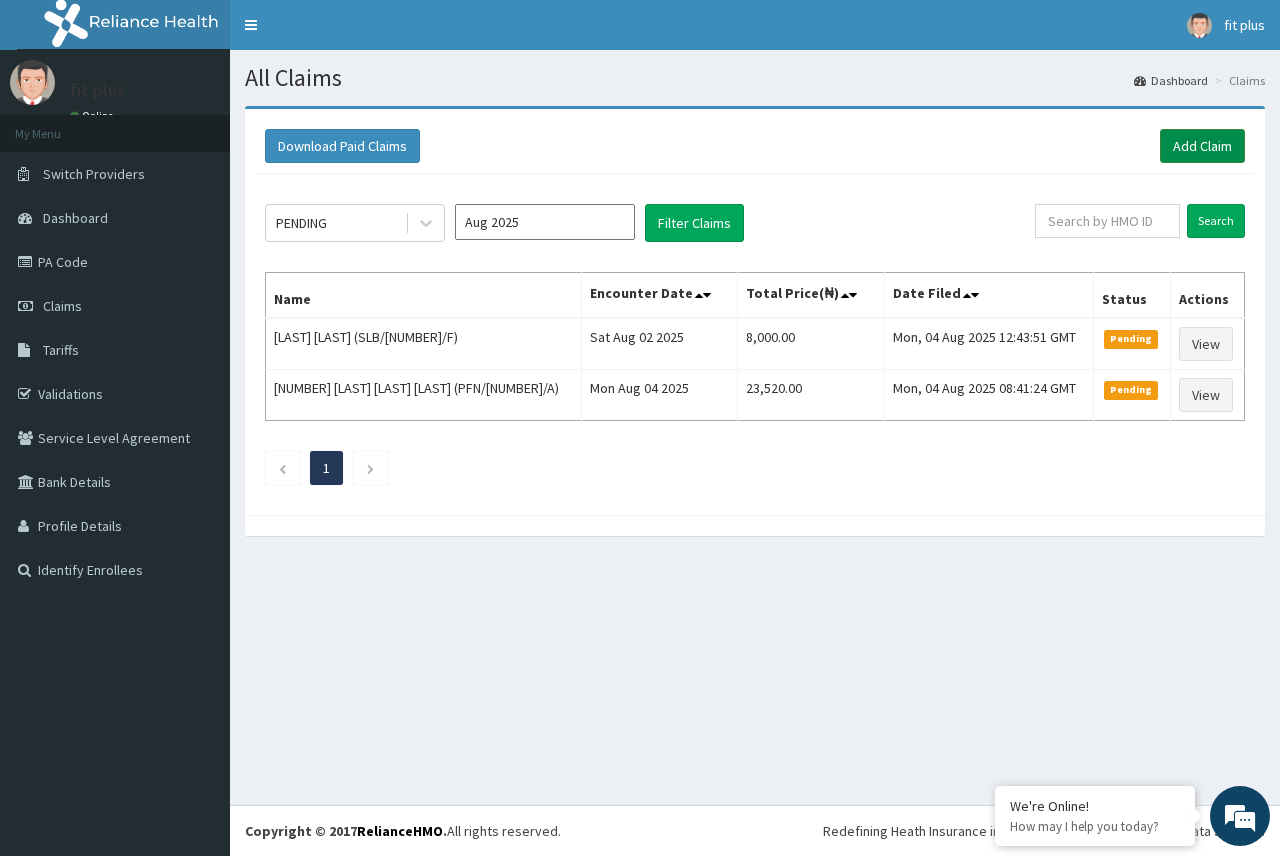 click on "Add Claim" at bounding box center (1202, 146) 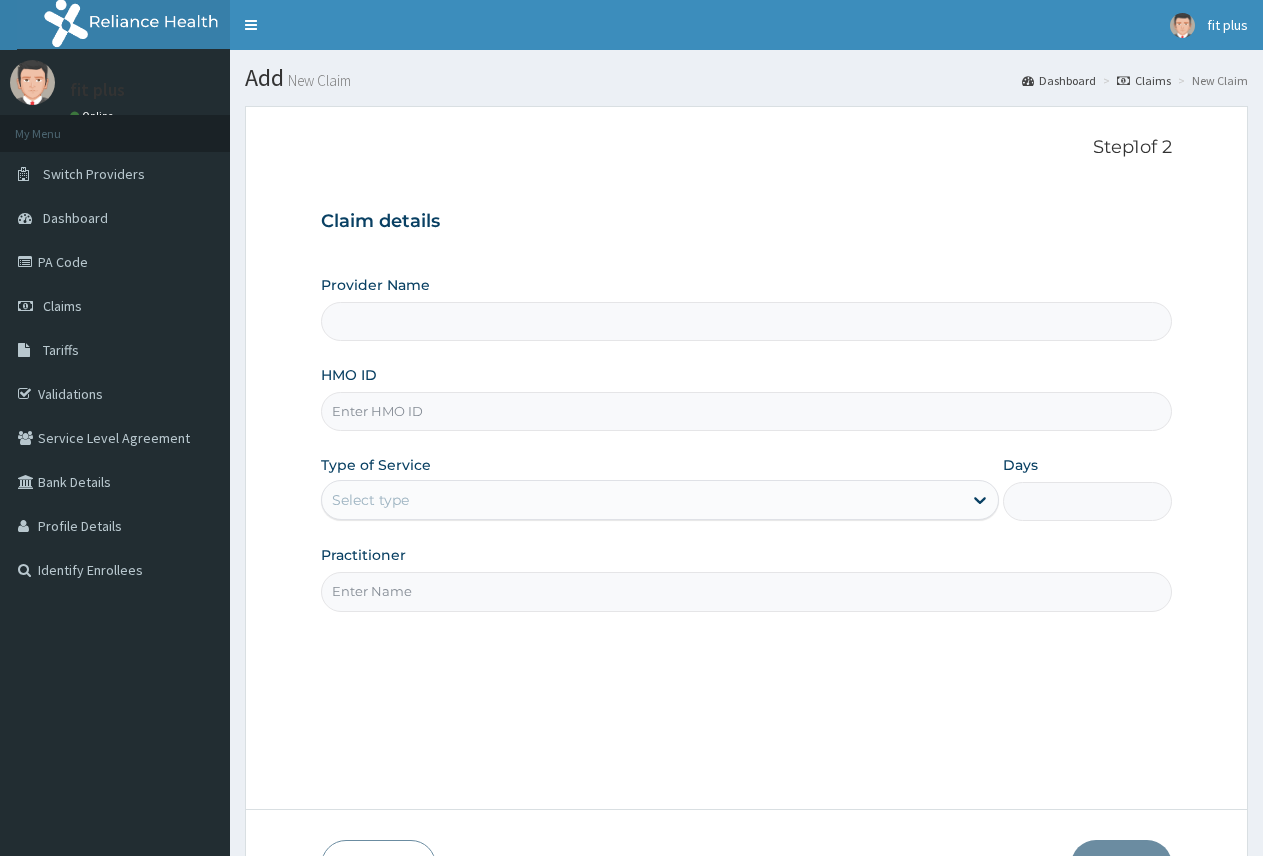 scroll, scrollTop: 0, scrollLeft: 0, axis: both 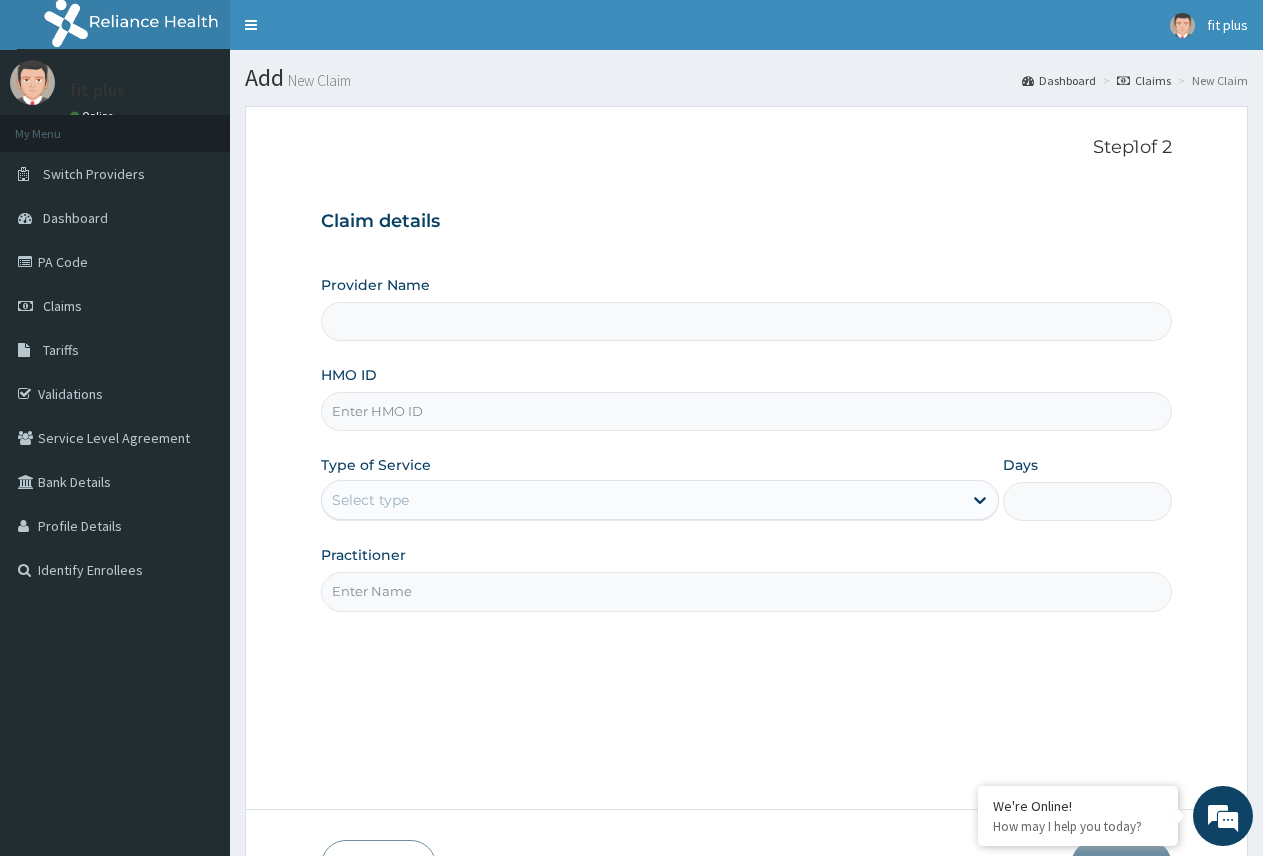 click on "Provider Name" at bounding box center (746, 321) 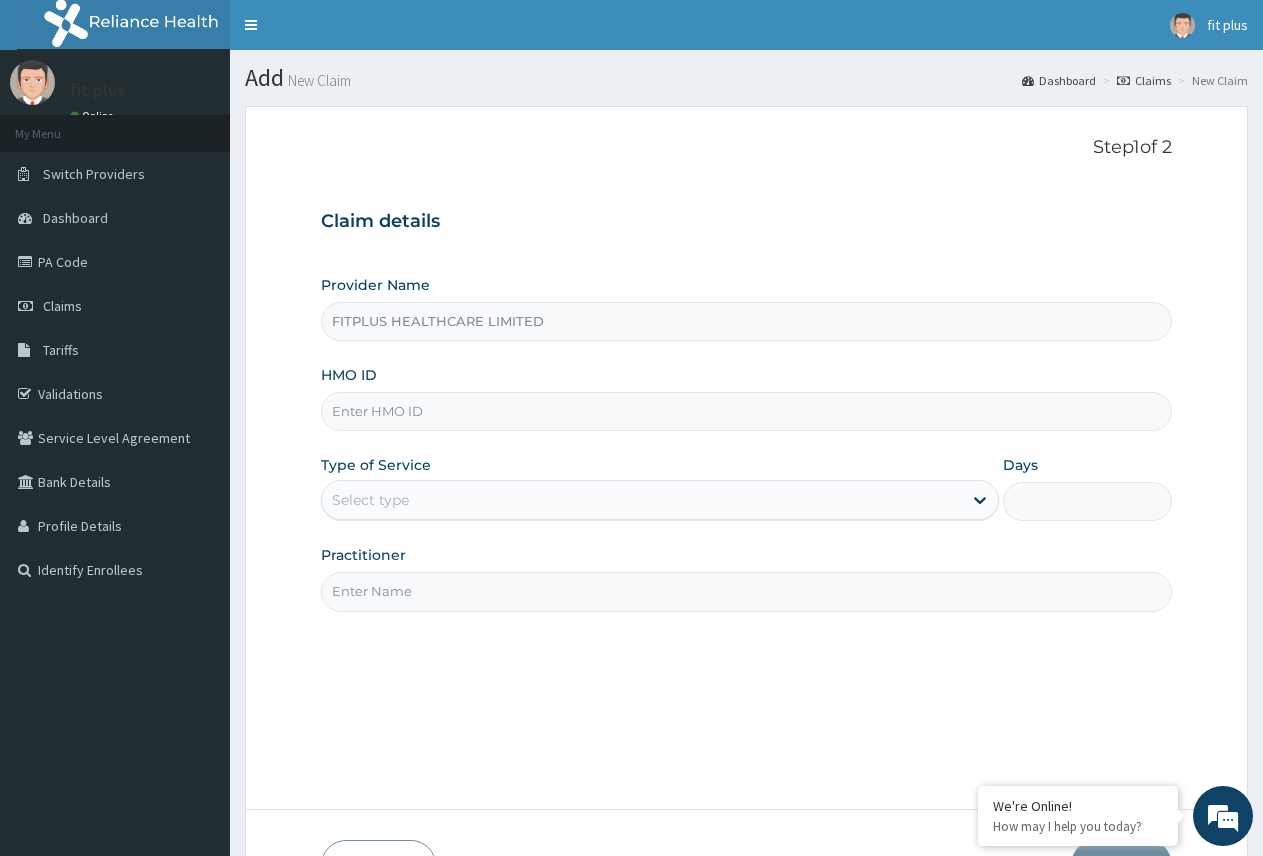 click on "HMO ID" at bounding box center [746, 411] 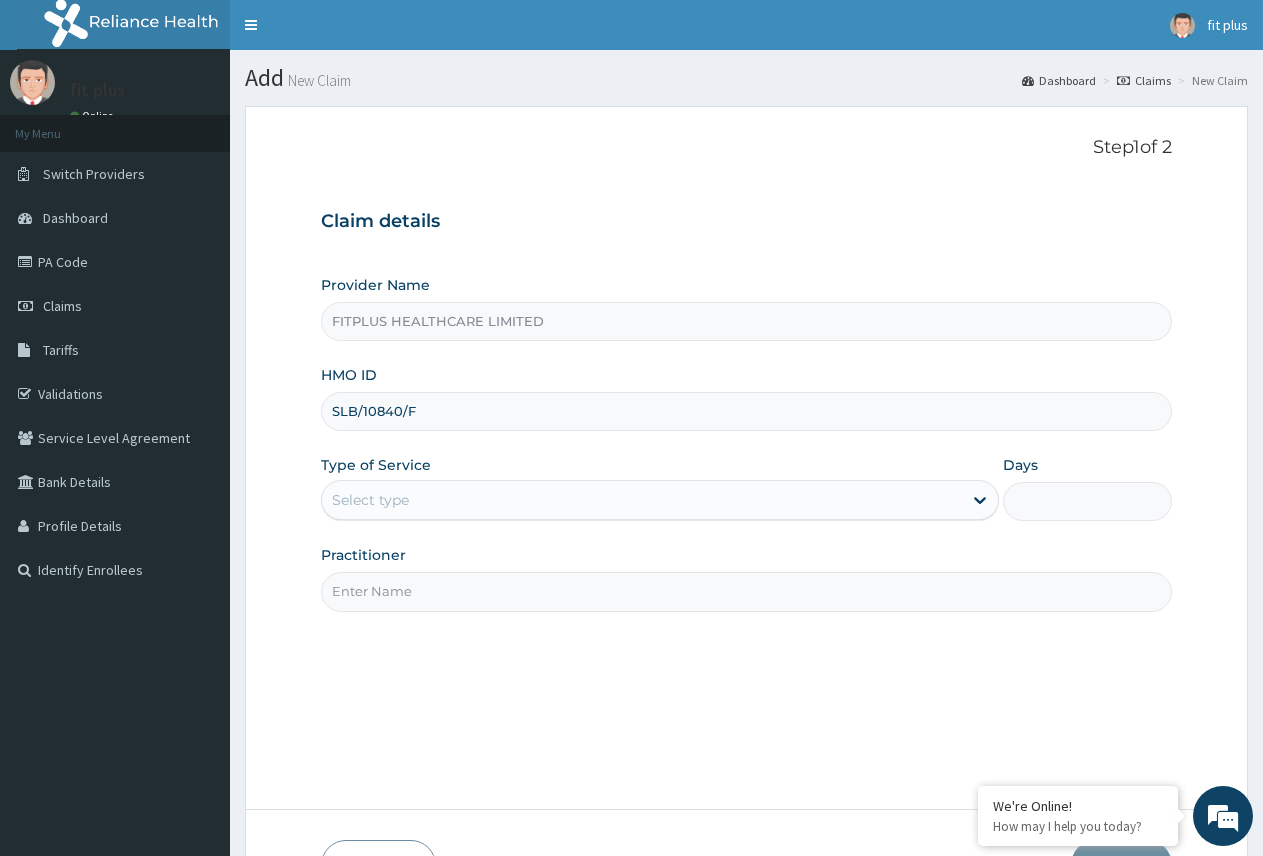 type on "SLB/10840/F" 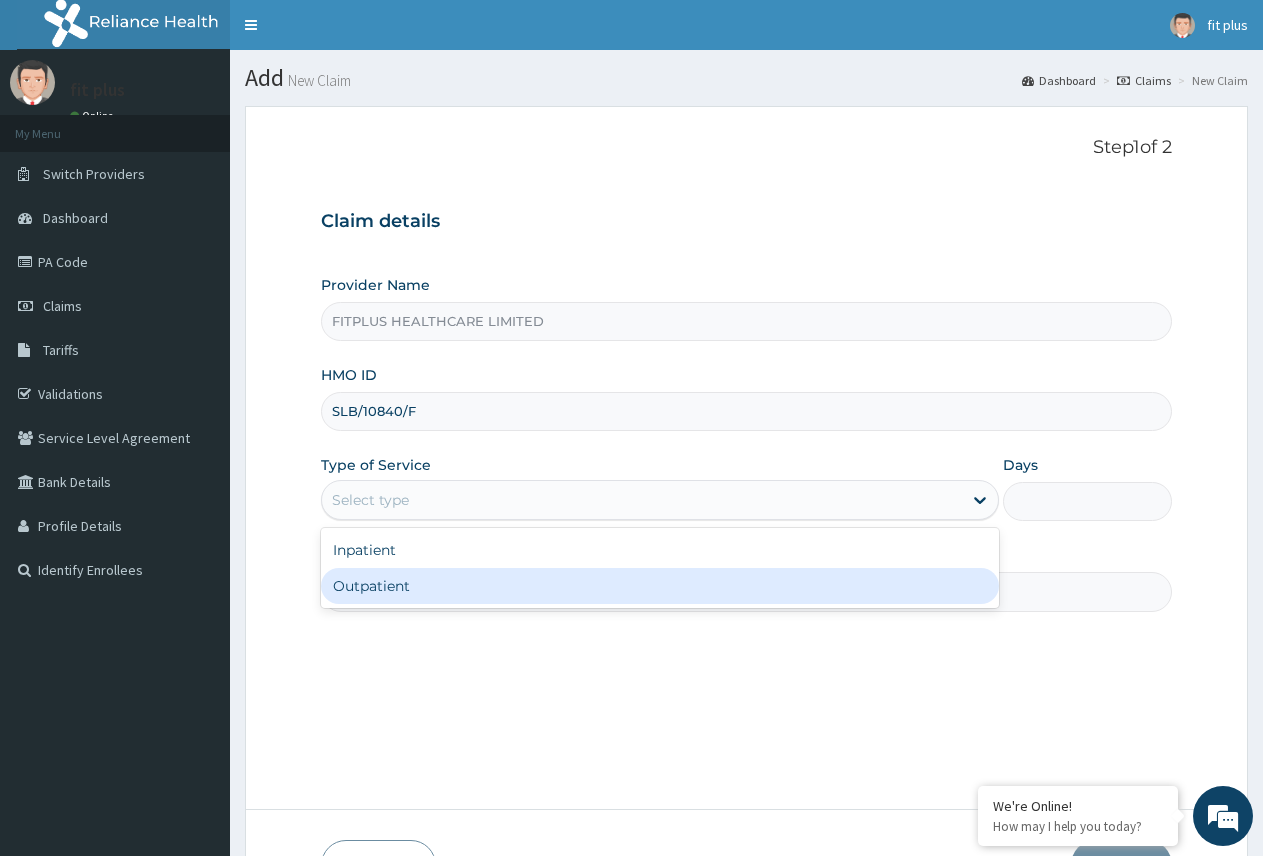 click on "Outpatient" at bounding box center (659, 586) 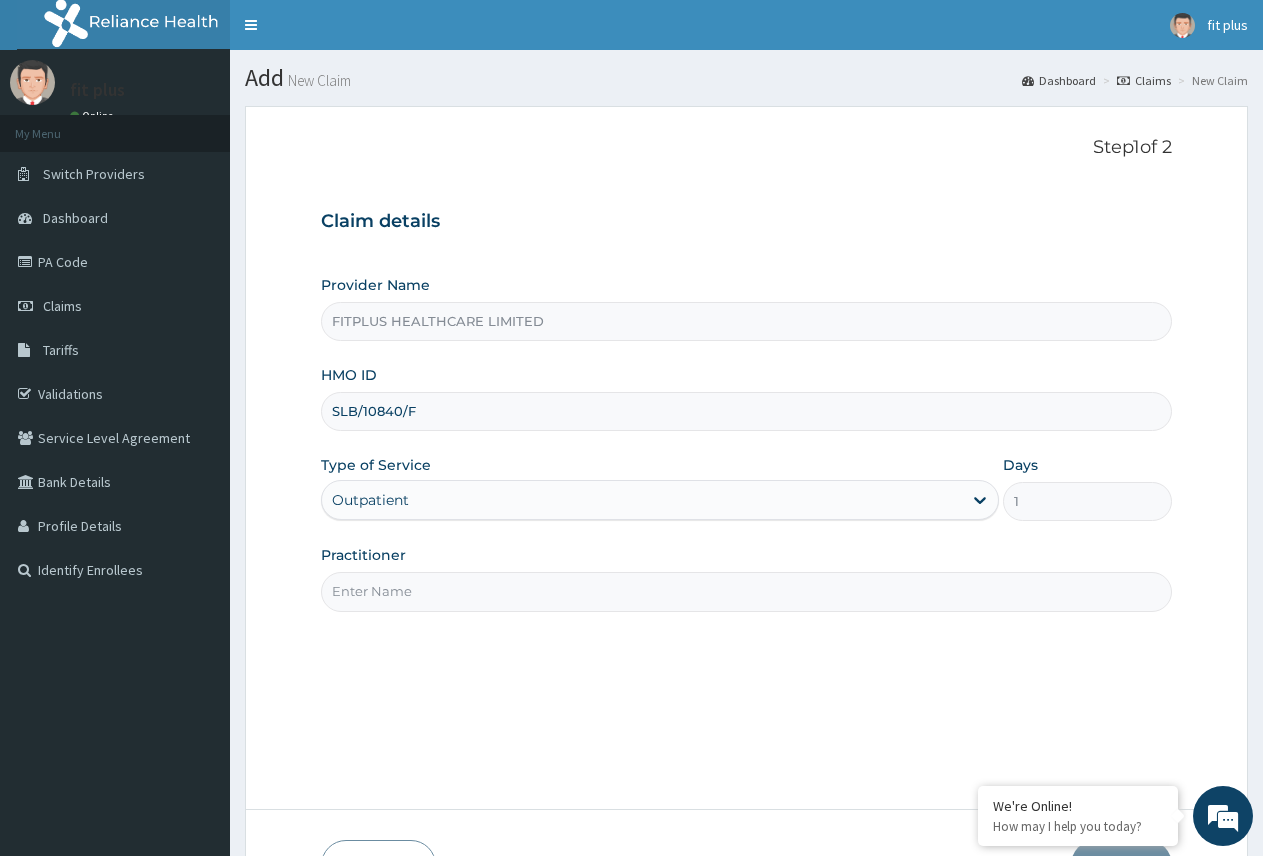 click on "Practitioner" at bounding box center (746, 591) 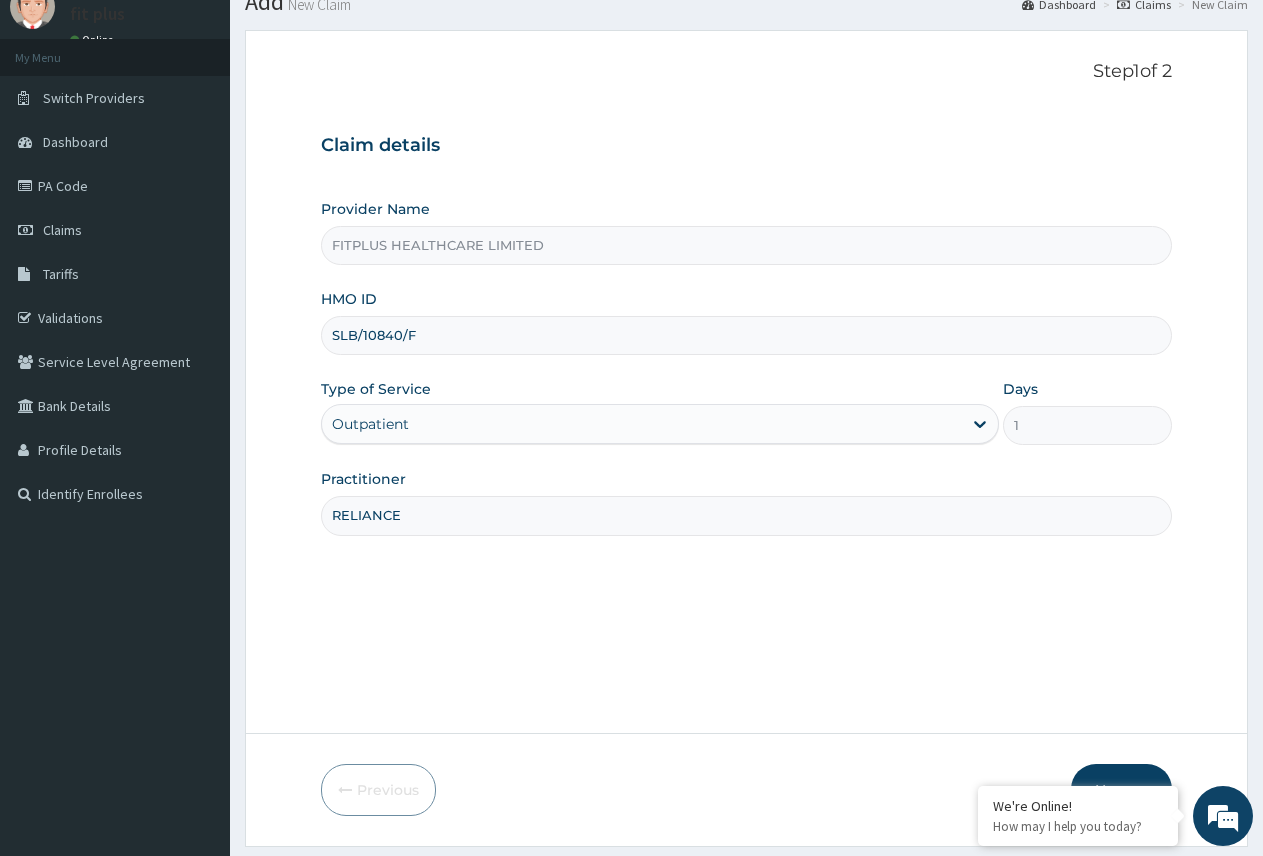 scroll, scrollTop: 133, scrollLeft: 0, axis: vertical 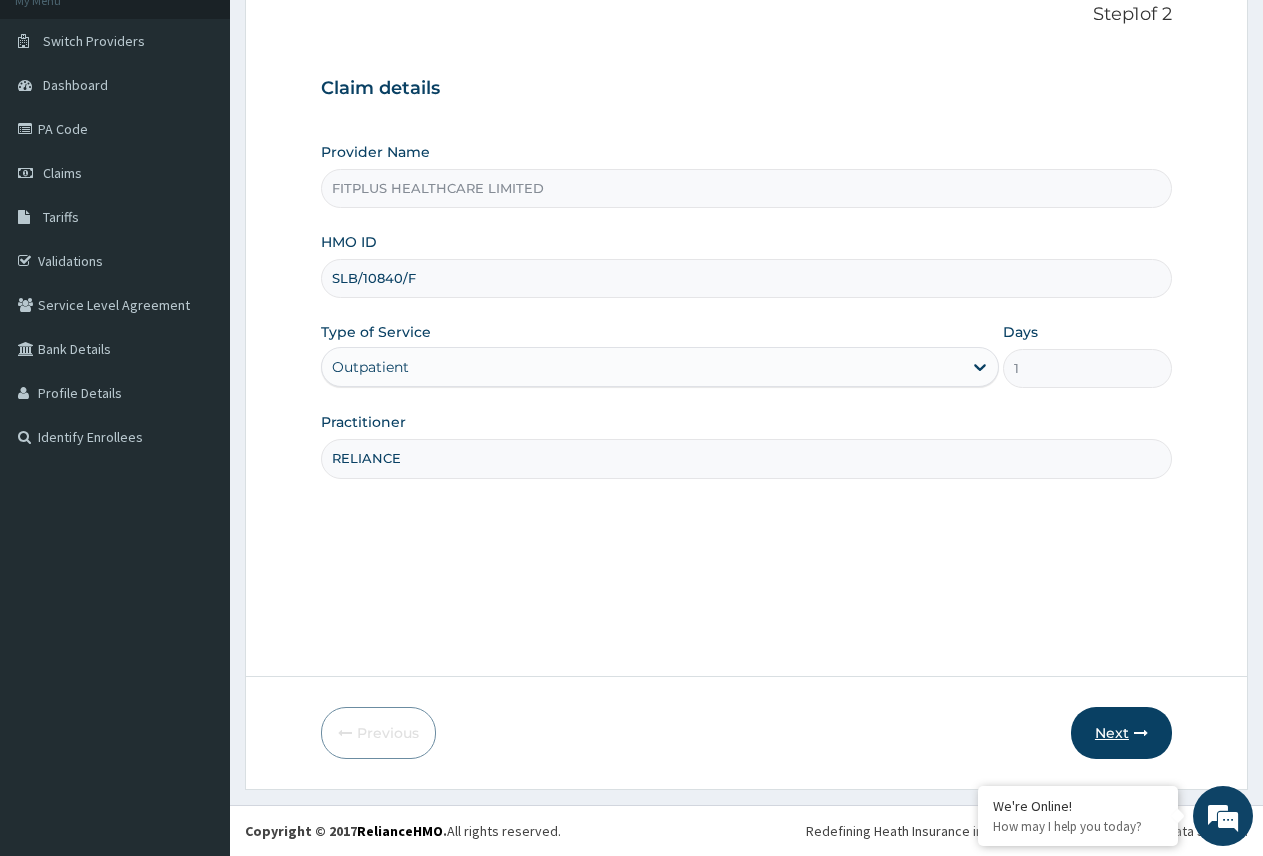 type on "RELIANCE" 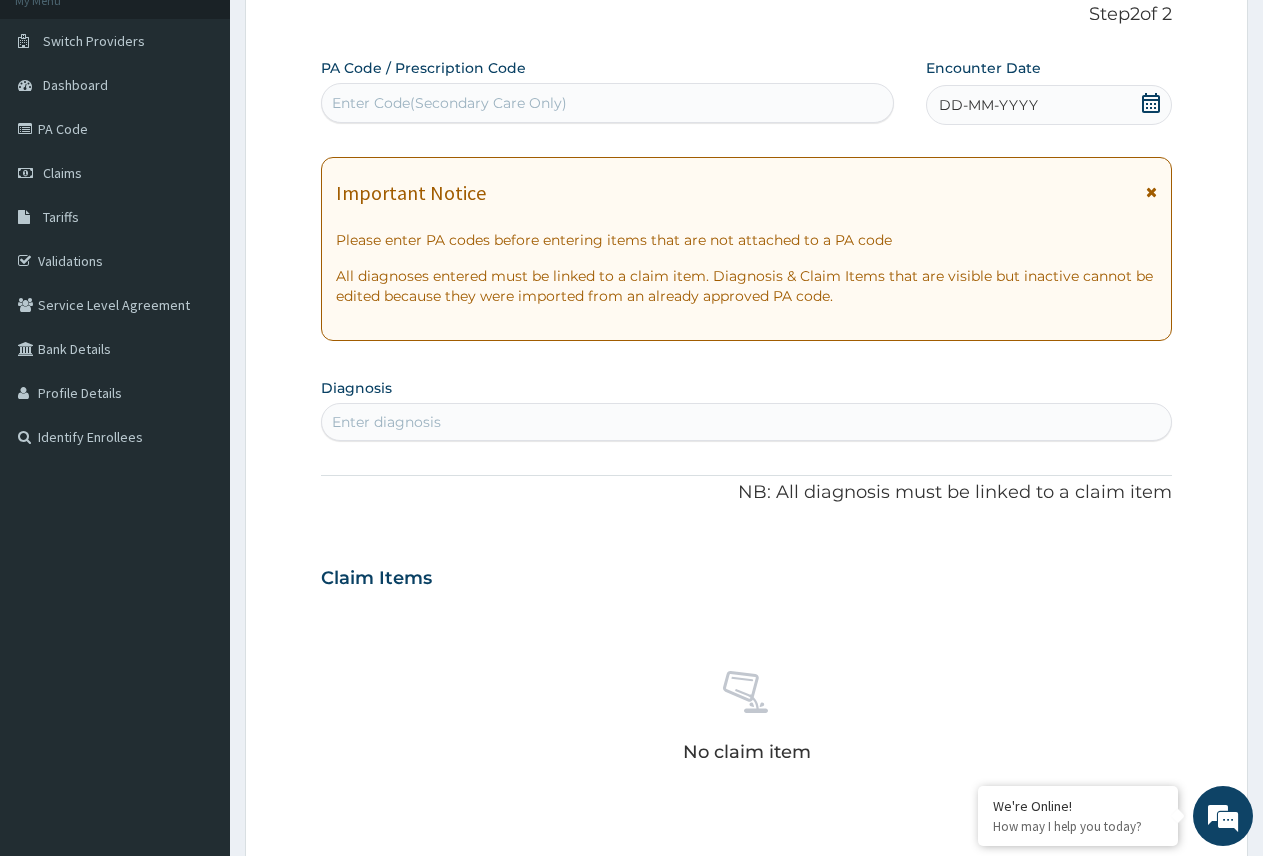 click on "Enter Code(Secondary Care Only)" at bounding box center (449, 103) 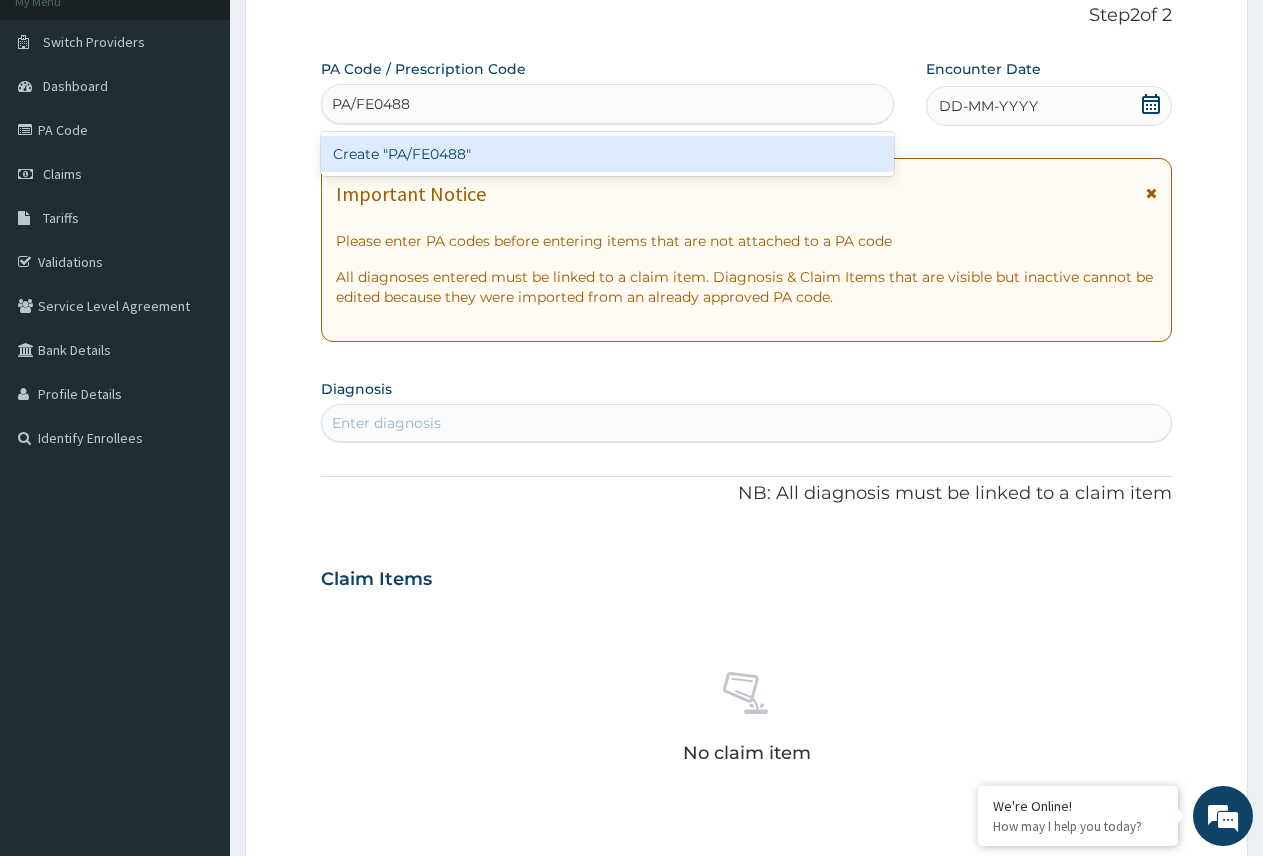 scroll, scrollTop: 0, scrollLeft: 0, axis: both 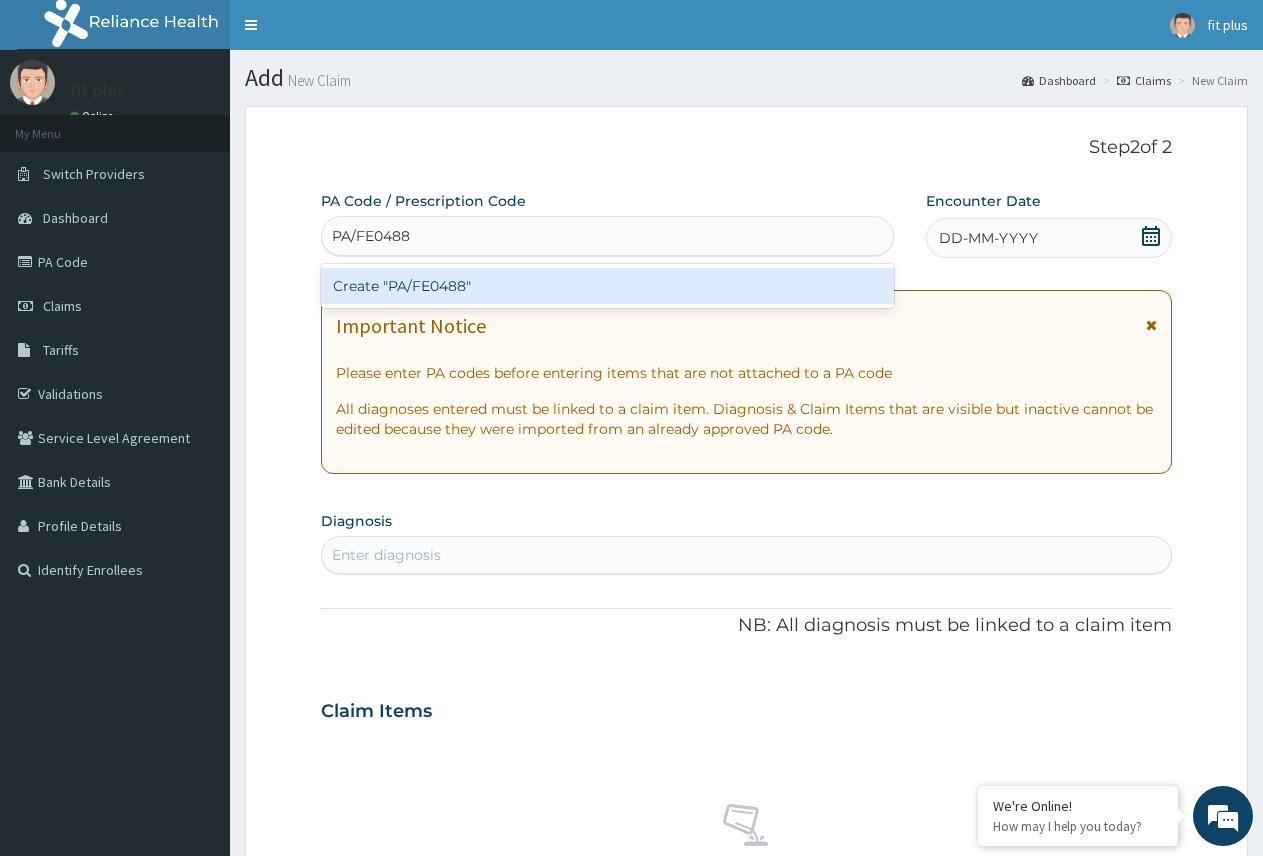 type 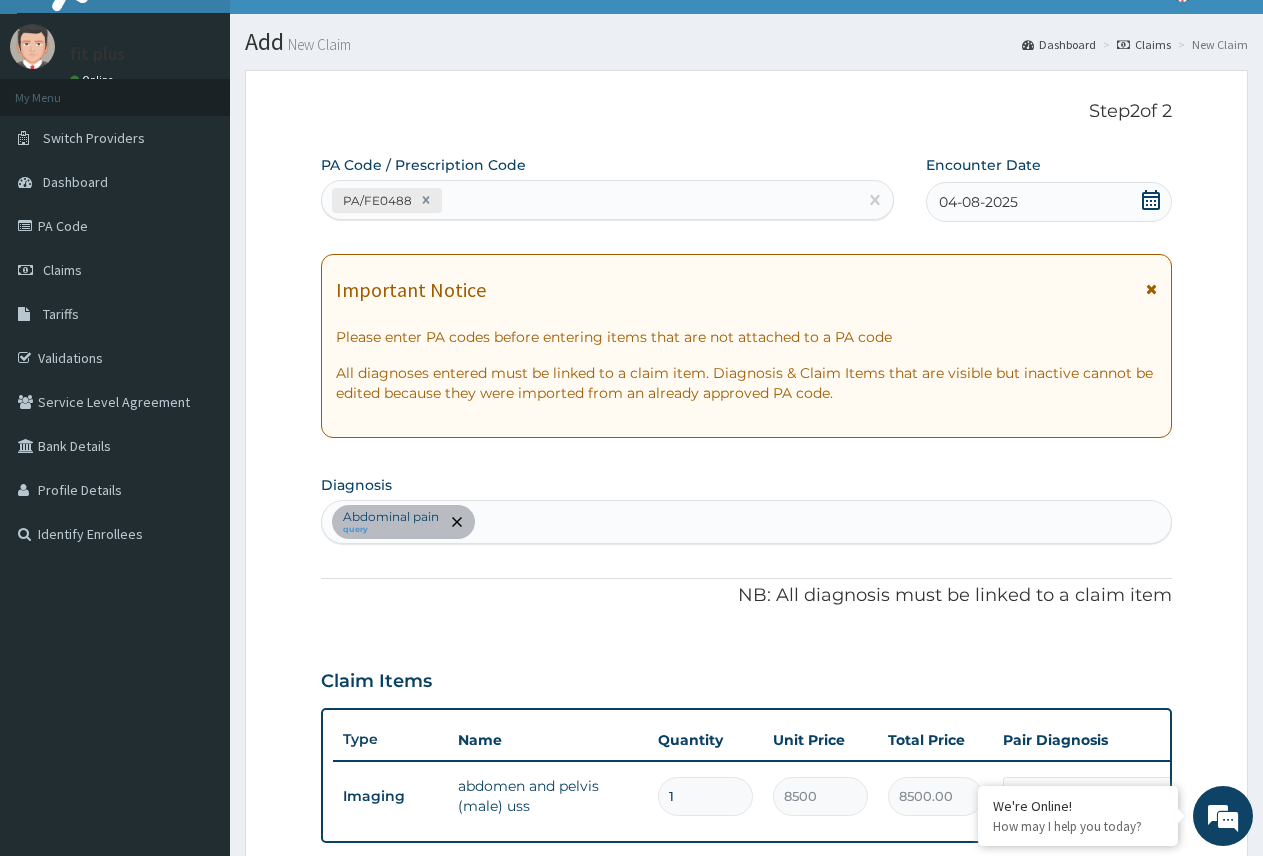 scroll, scrollTop: 0, scrollLeft: 0, axis: both 